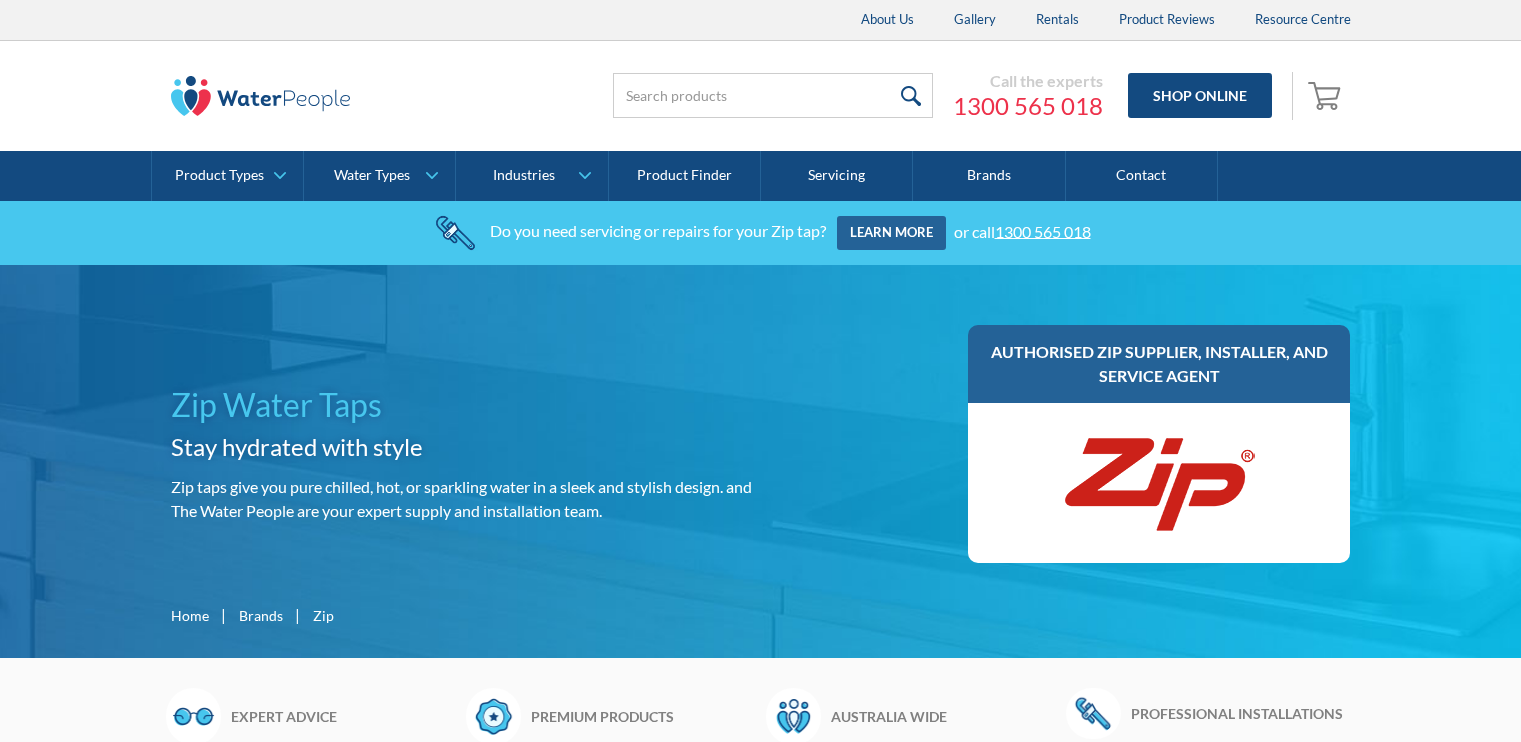 scroll, scrollTop: 0, scrollLeft: 0, axis: both 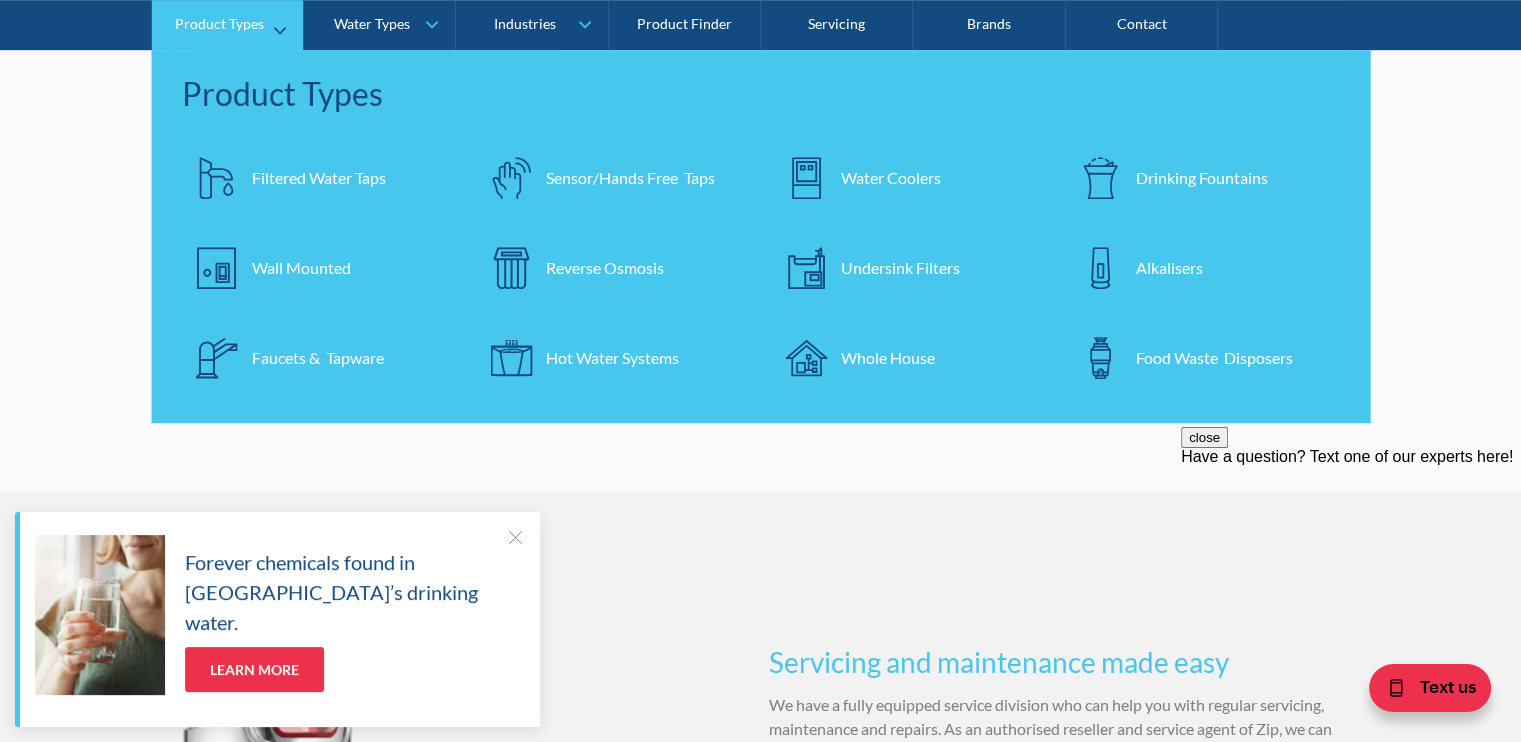 click on "Filtered Water Taps" at bounding box center [319, 178] 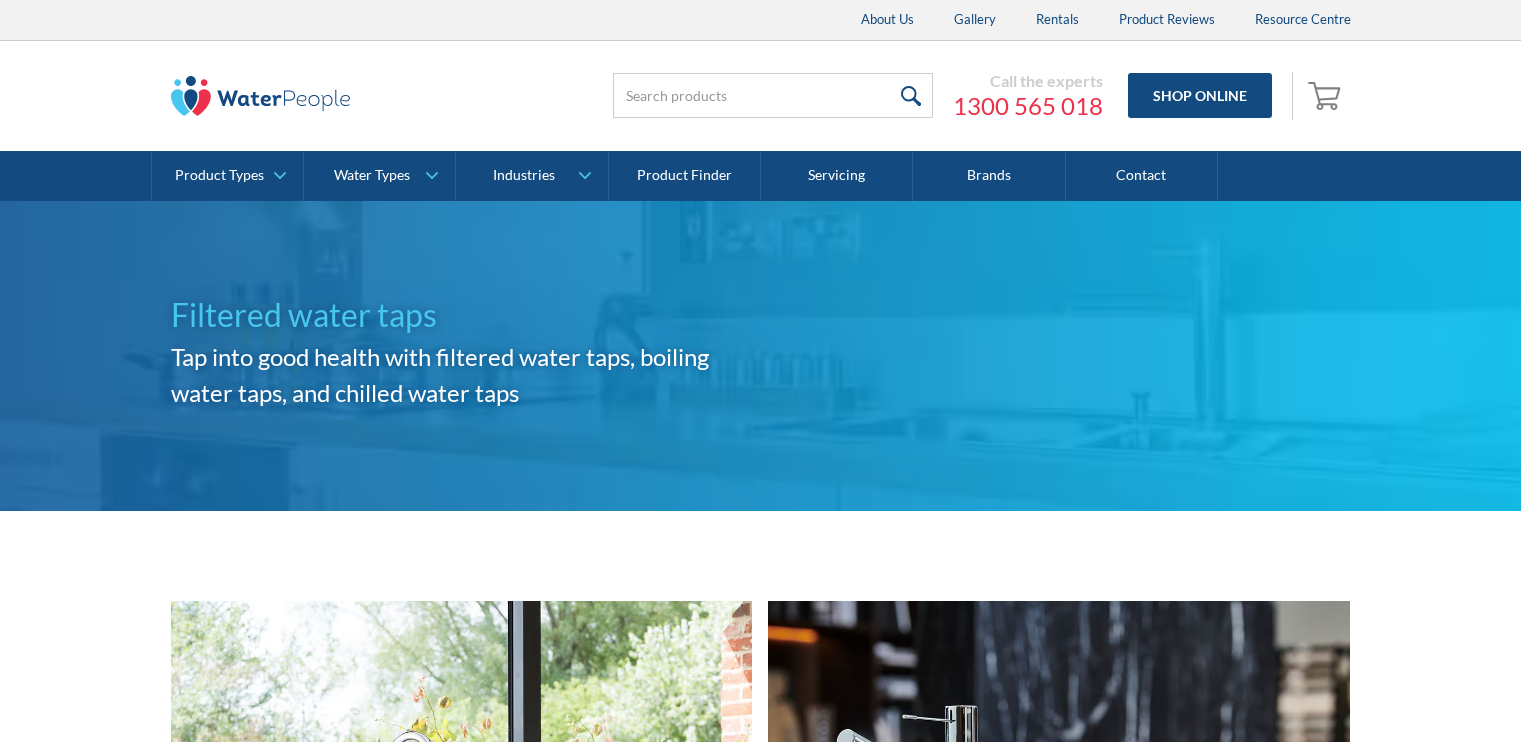 scroll, scrollTop: 0, scrollLeft: 0, axis: both 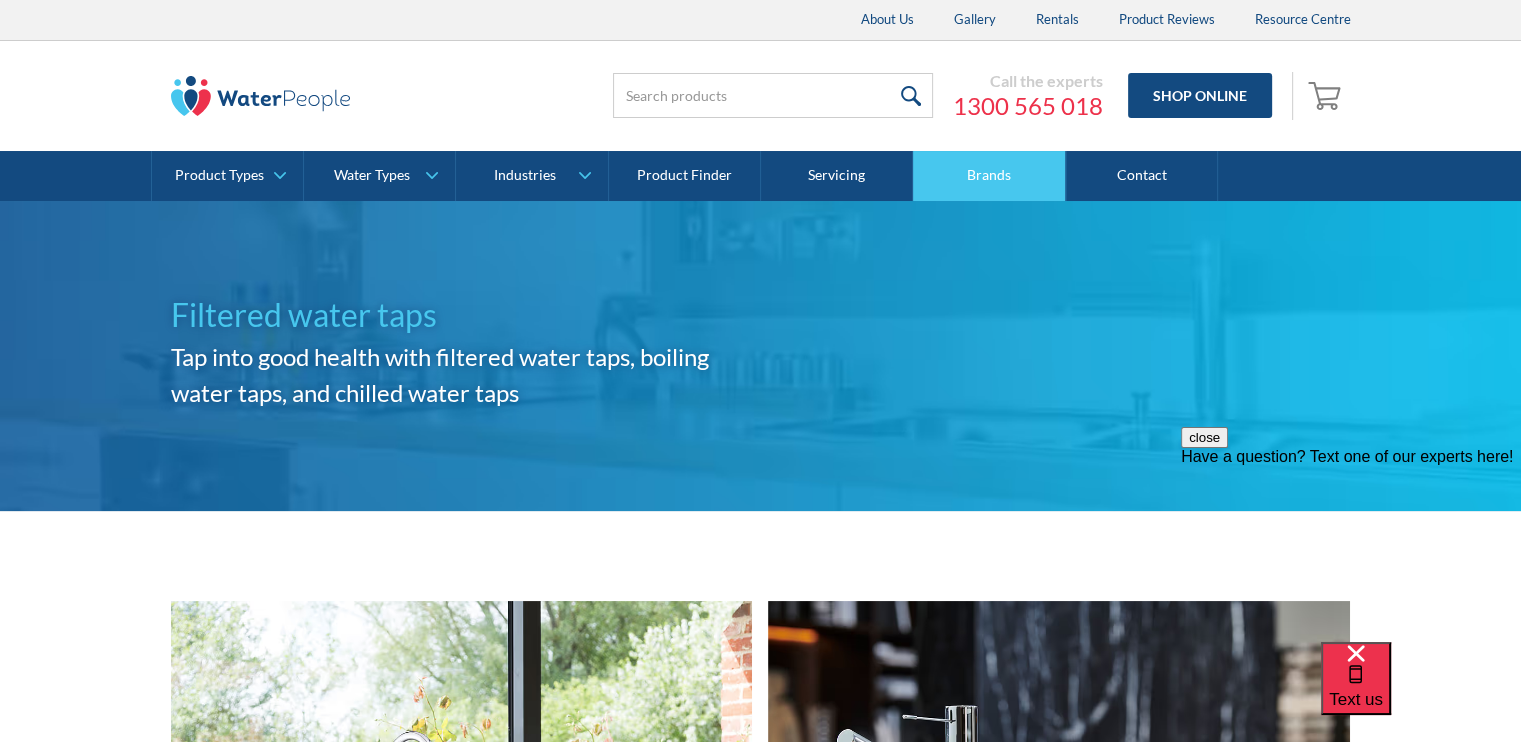 click on "Brands" at bounding box center [989, 176] 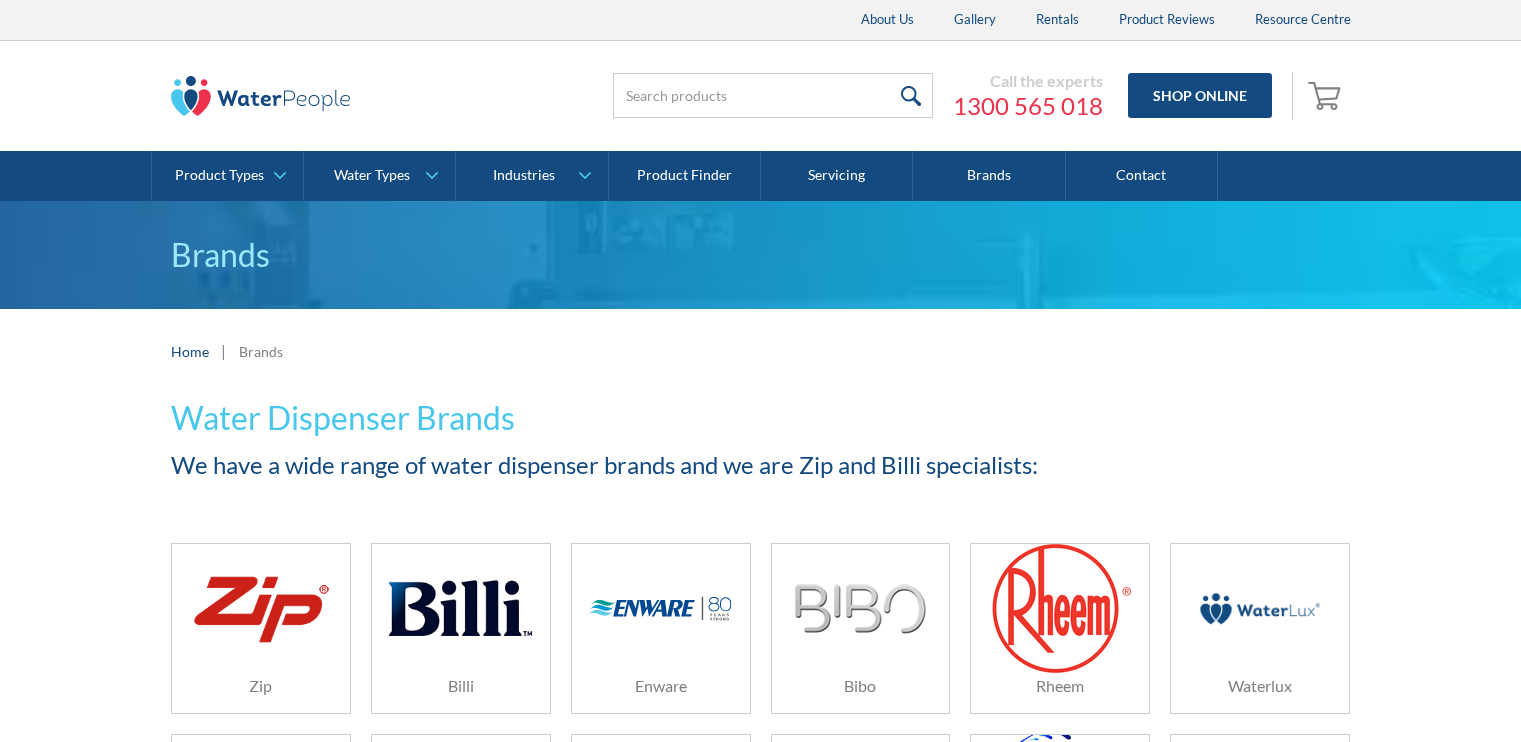 scroll, scrollTop: 0, scrollLeft: 0, axis: both 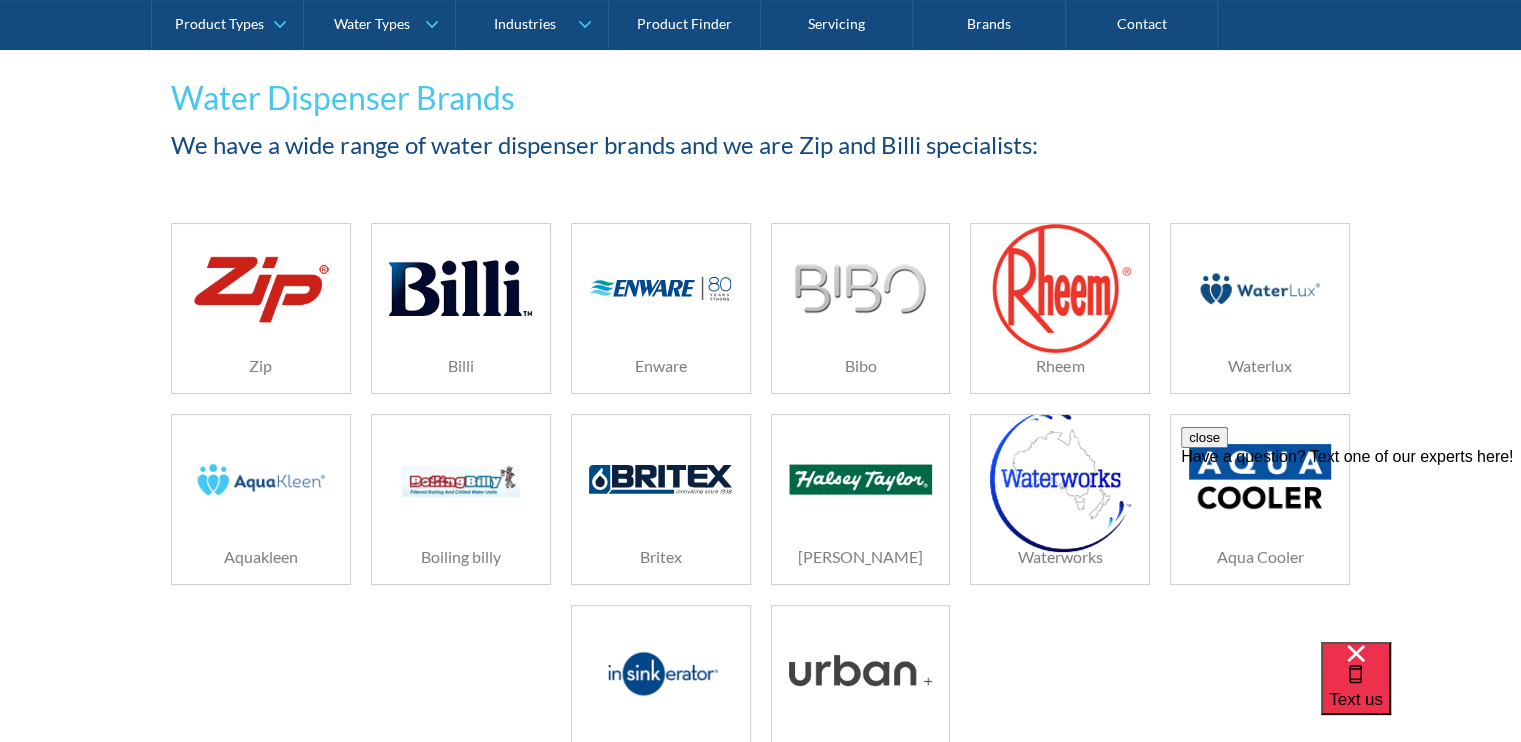 click at bounding box center [460, 288] 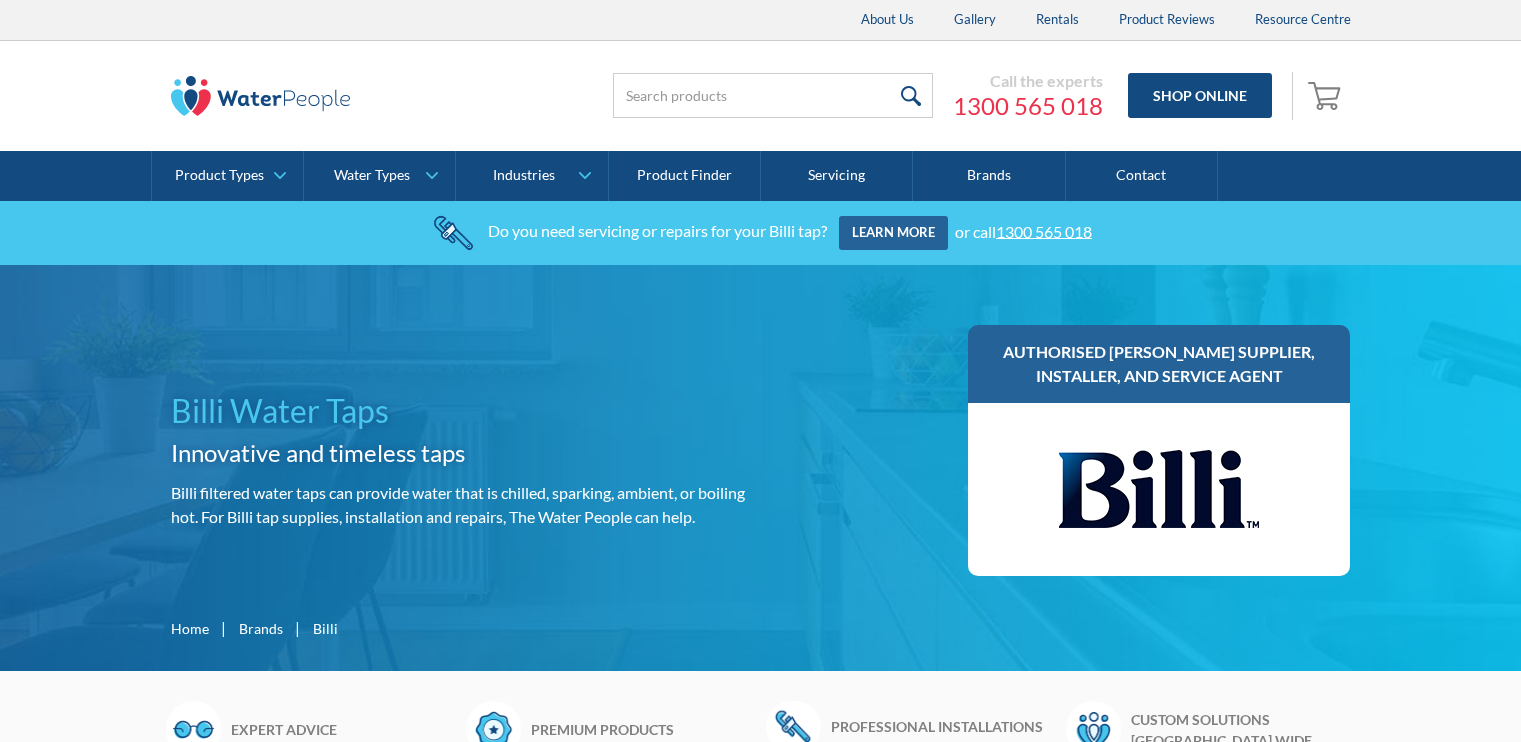 scroll, scrollTop: 0, scrollLeft: 0, axis: both 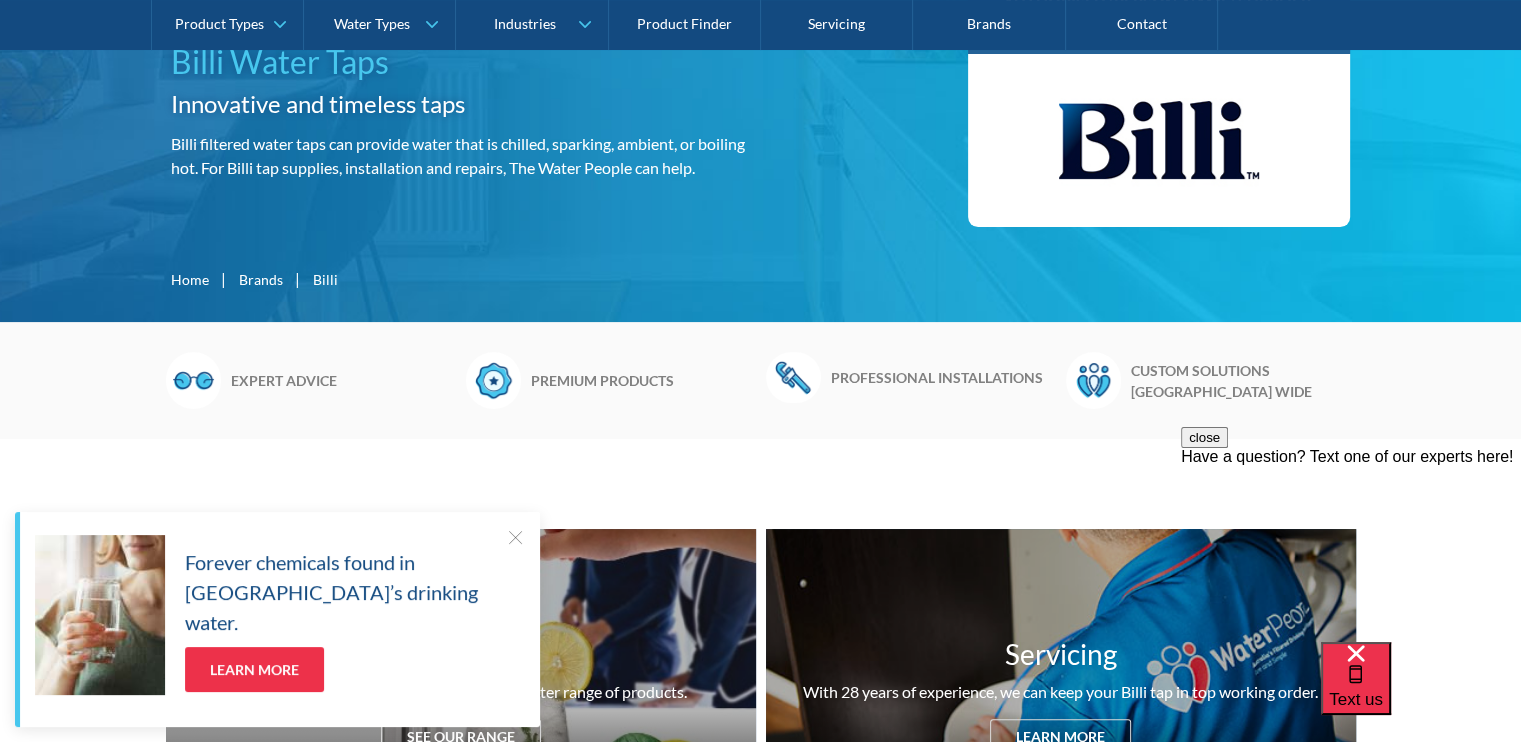 click at bounding box center (515, 537) 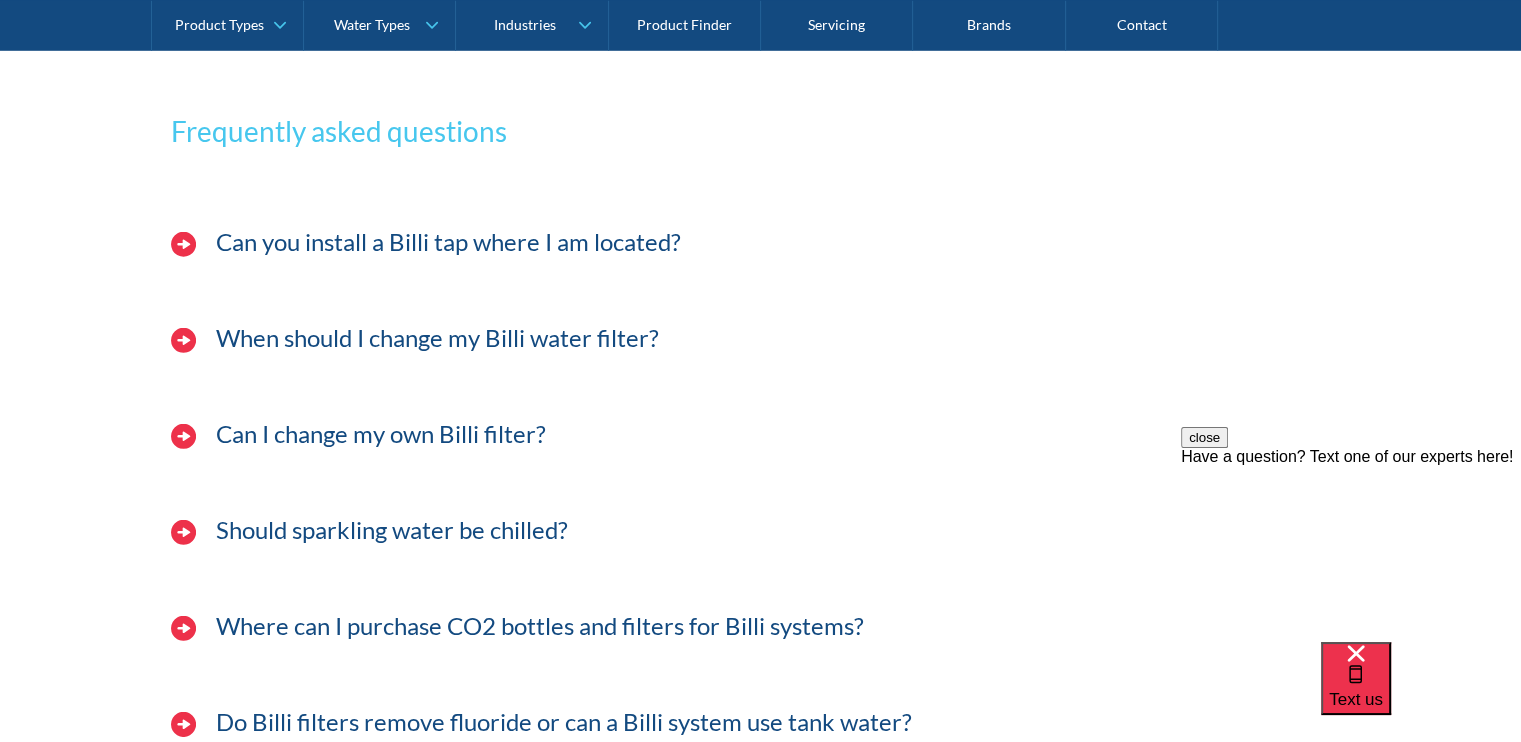 scroll, scrollTop: 5333, scrollLeft: 0, axis: vertical 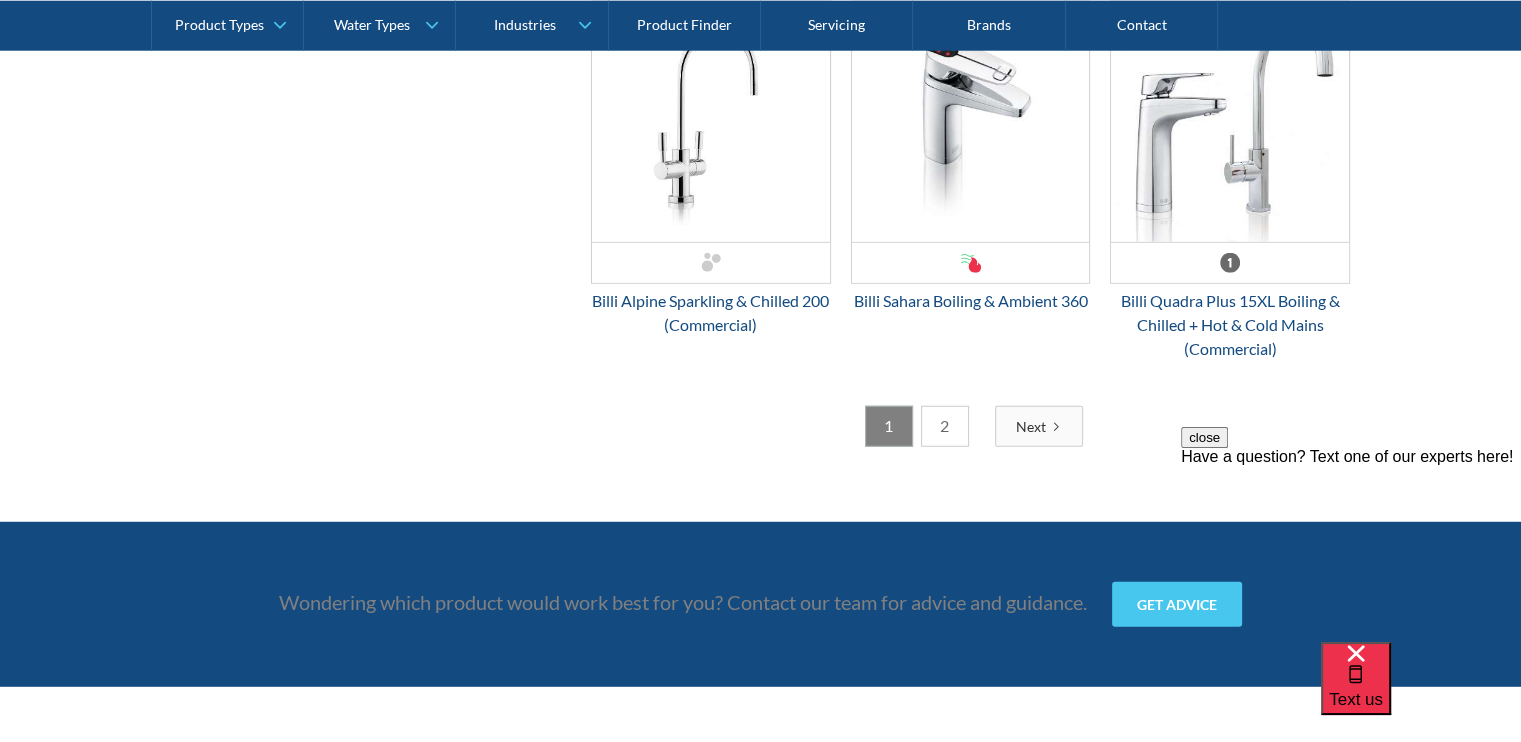 click on "Next" at bounding box center (1039, 426) 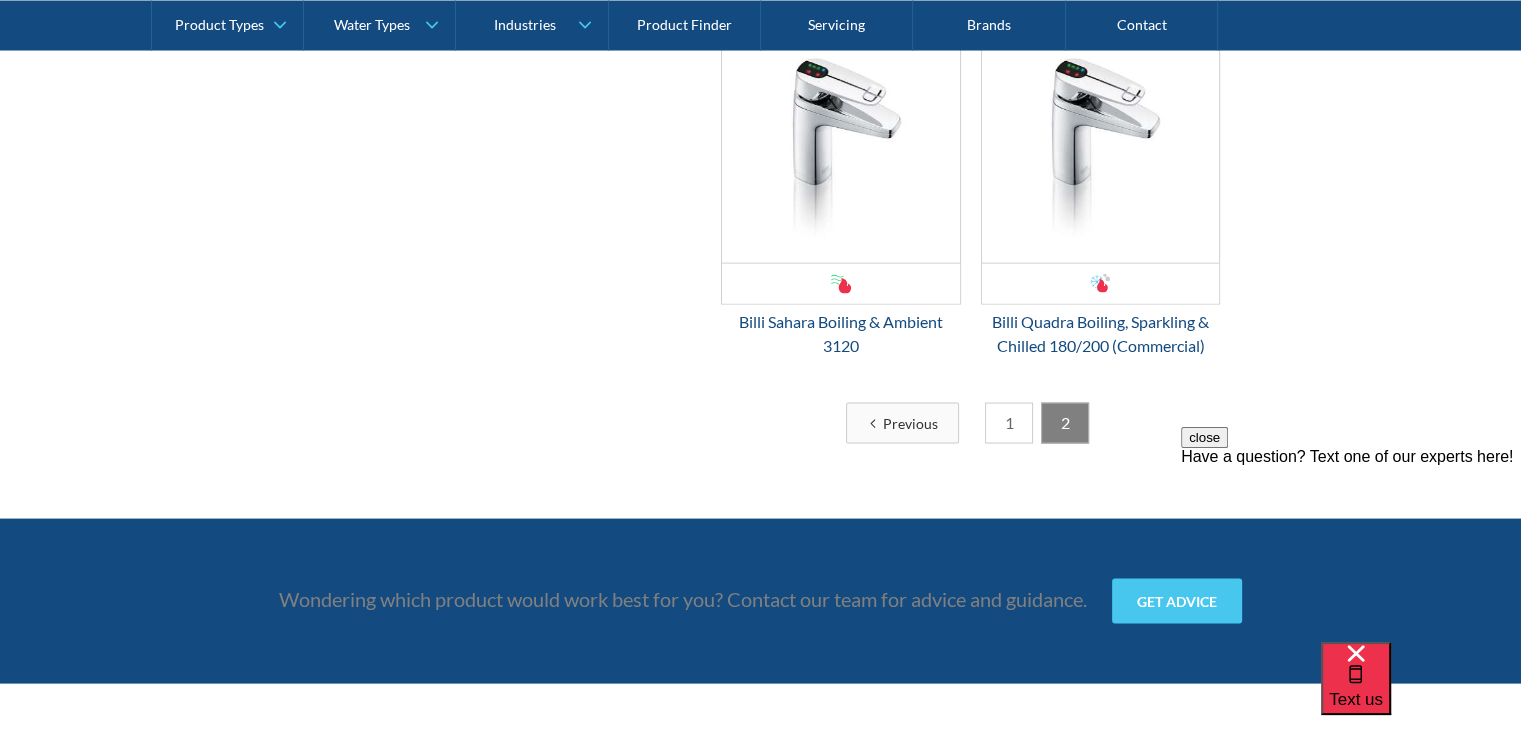 scroll, scrollTop: 1224, scrollLeft: 0, axis: vertical 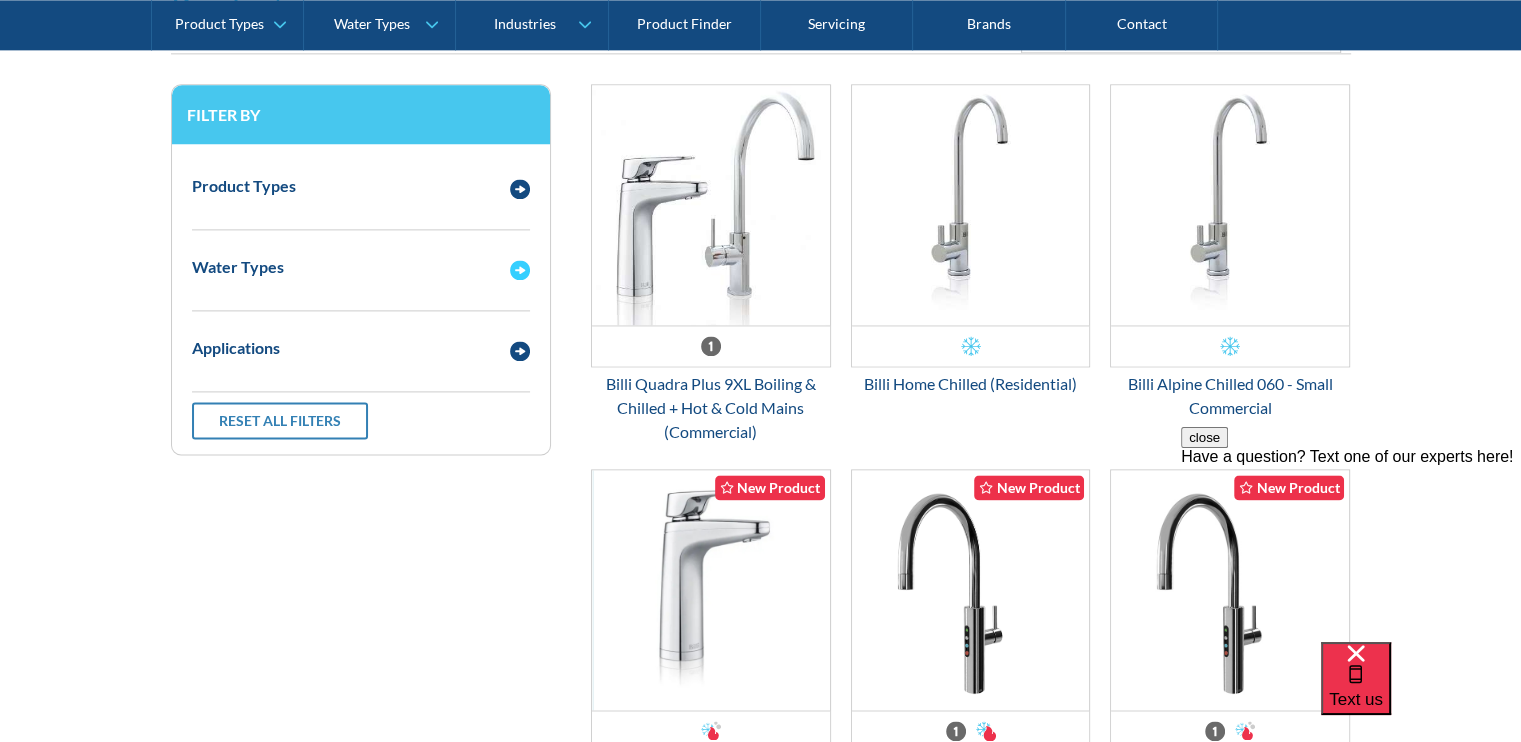 click on "Water Types" at bounding box center (238, 267) 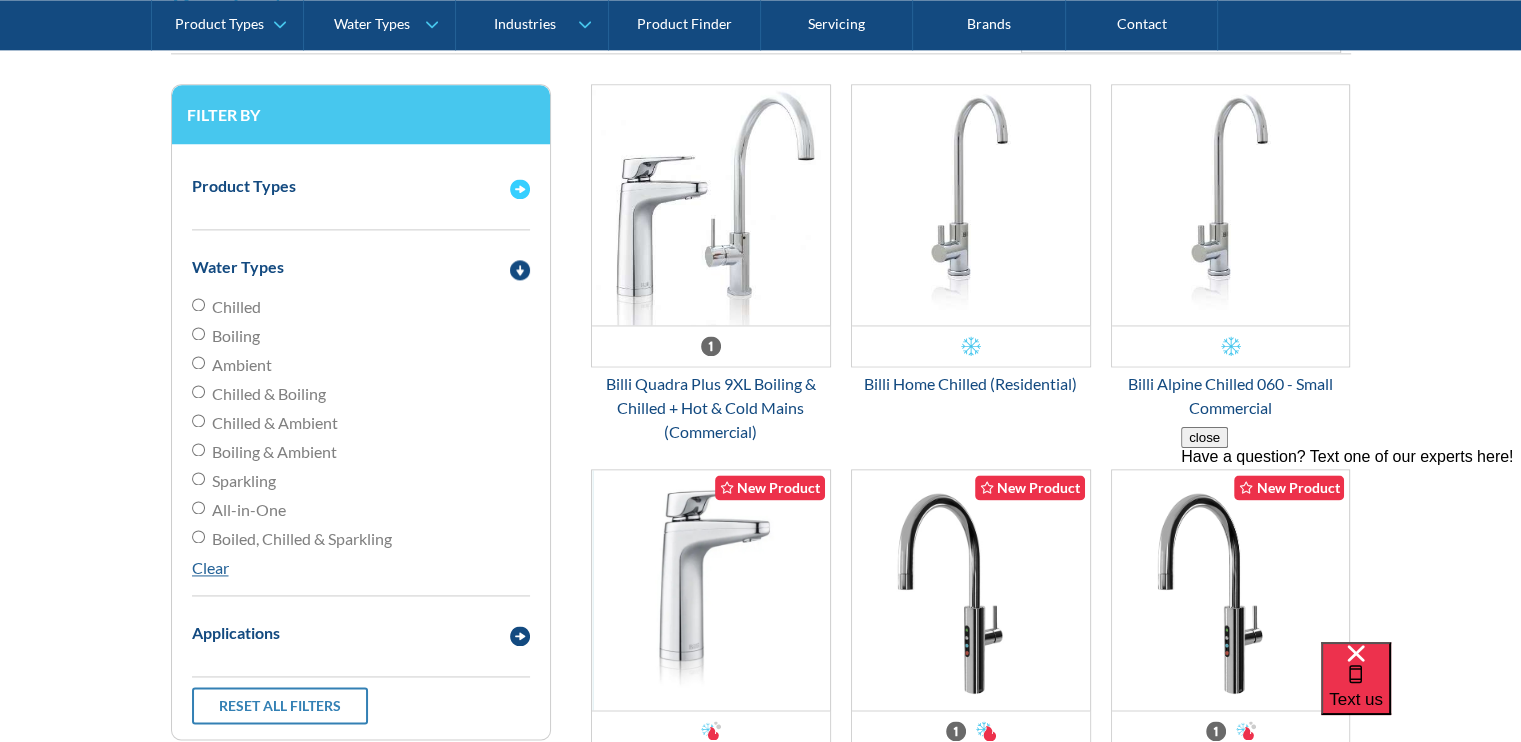 click on "Product Types" at bounding box center (341, 186) 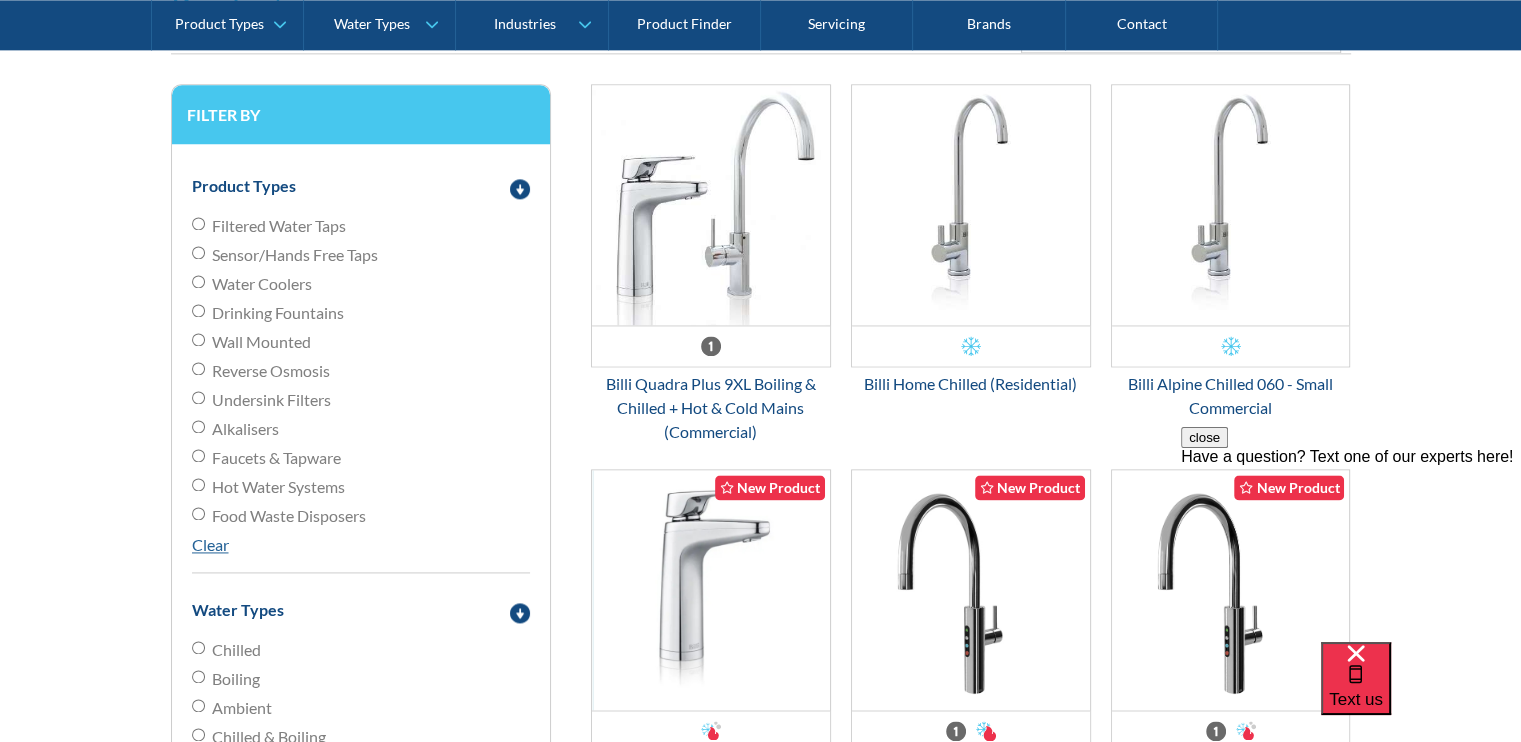 click on "Alkalisers" at bounding box center [245, 429] 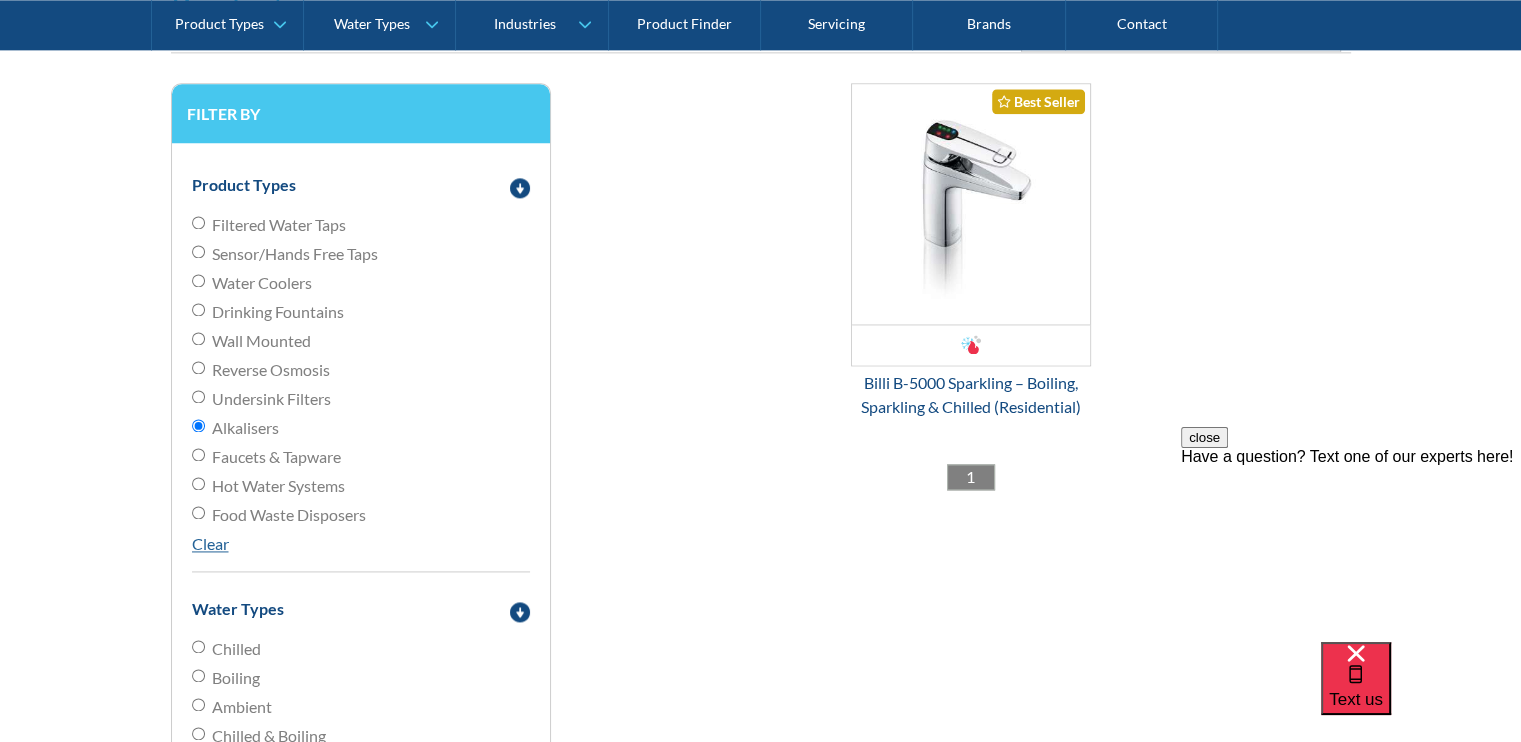 scroll, scrollTop: 2836, scrollLeft: 0, axis: vertical 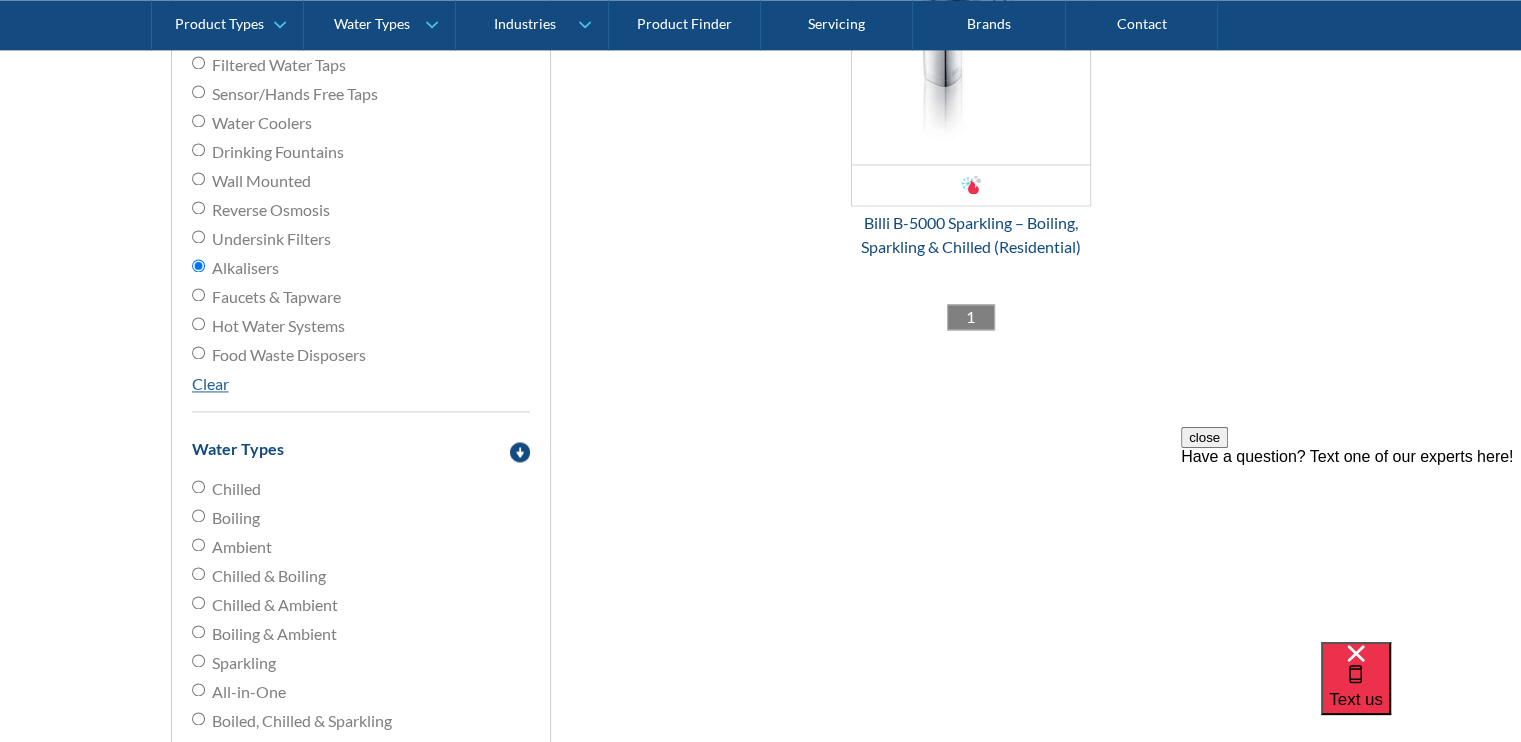 click on "Alkalisers" at bounding box center (245, 268) 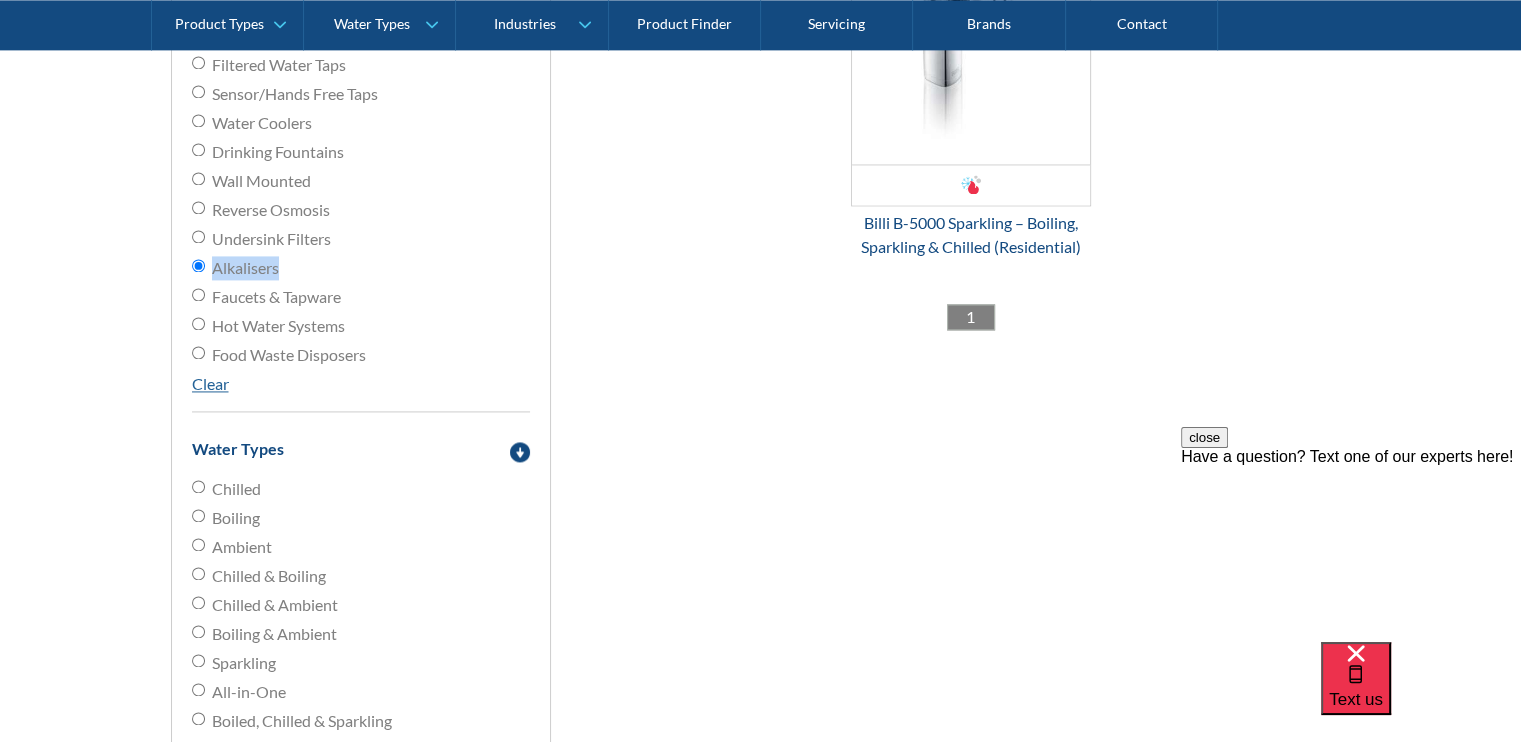click on "Alkalisers" at bounding box center (245, 268) 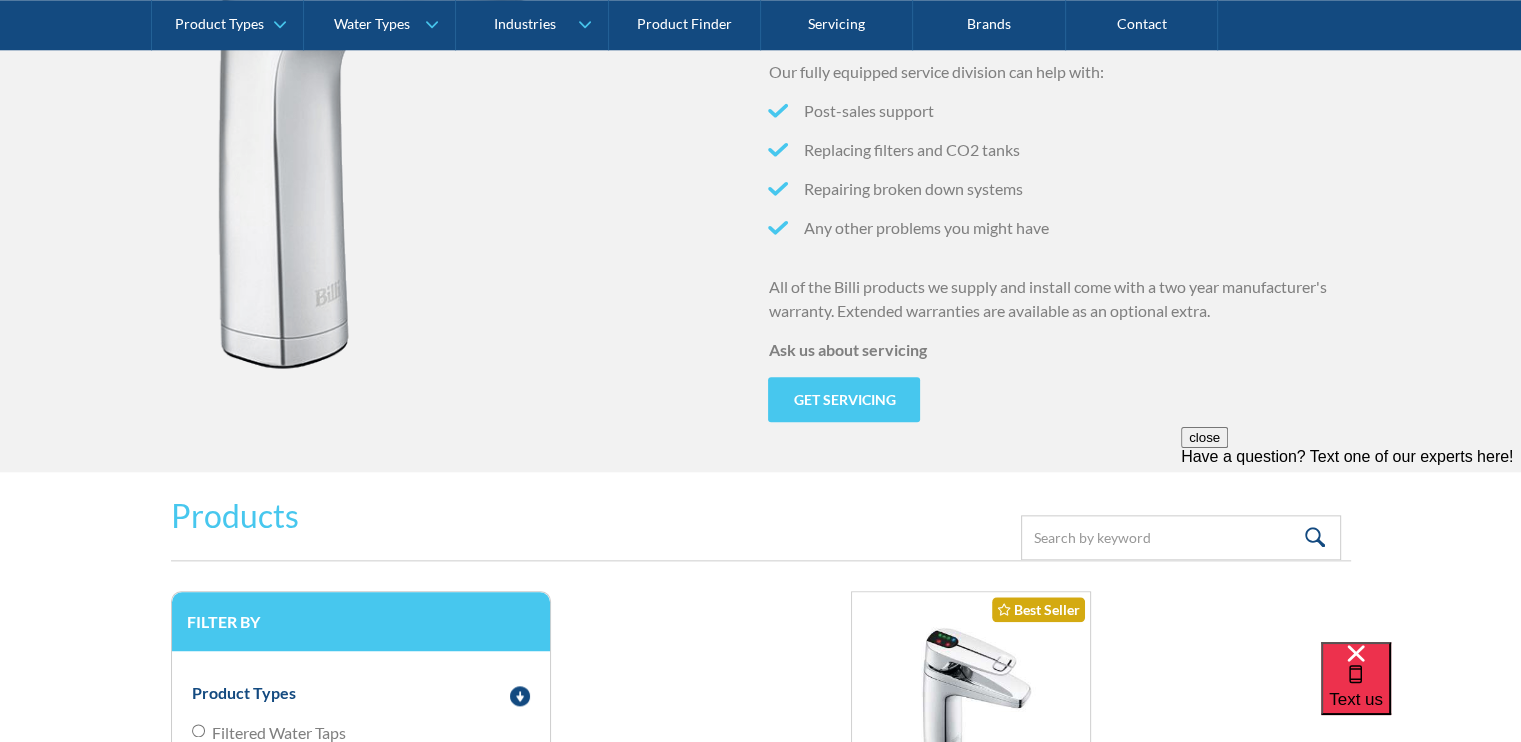 scroll, scrollTop: 2836, scrollLeft: 0, axis: vertical 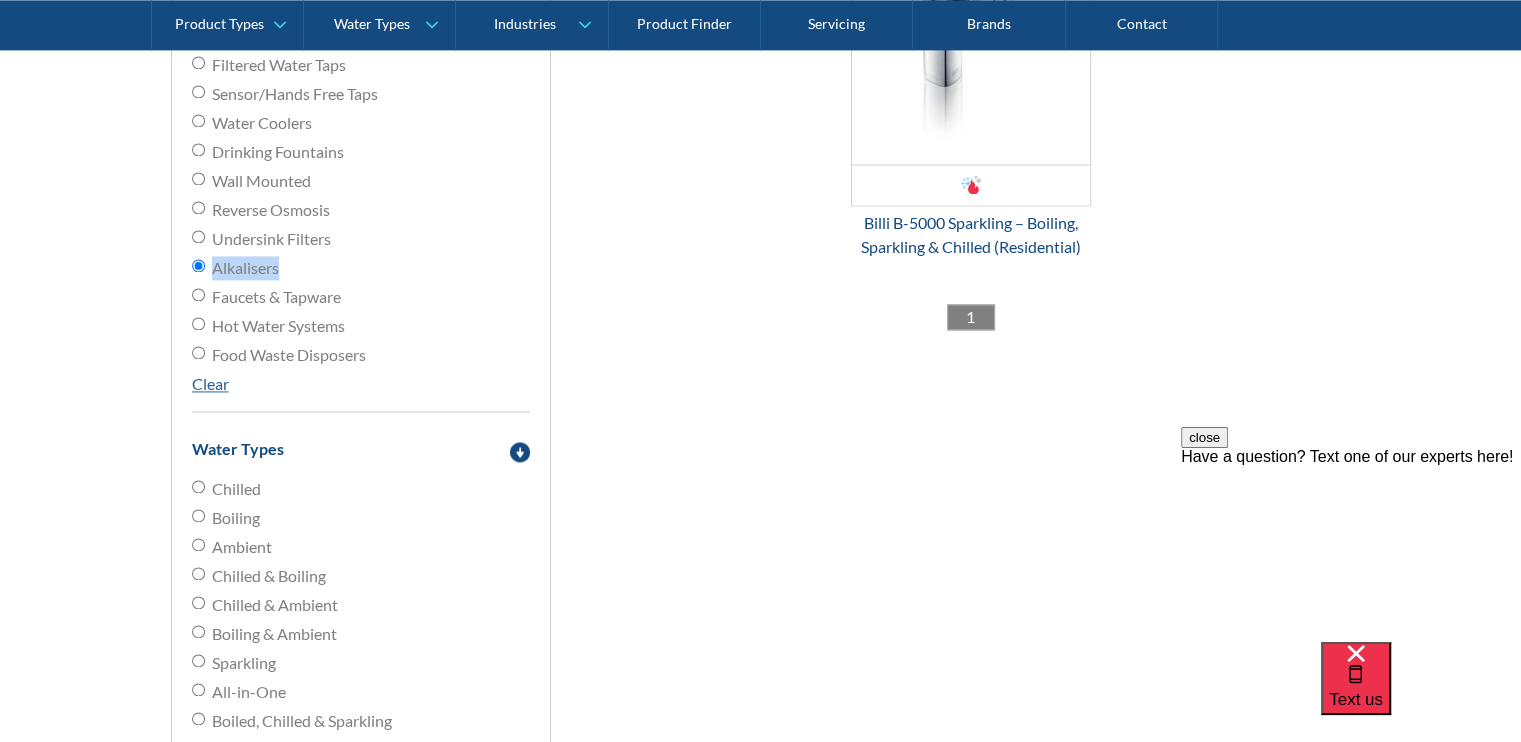 click on "All-in-One" at bounding box center [198, 486] 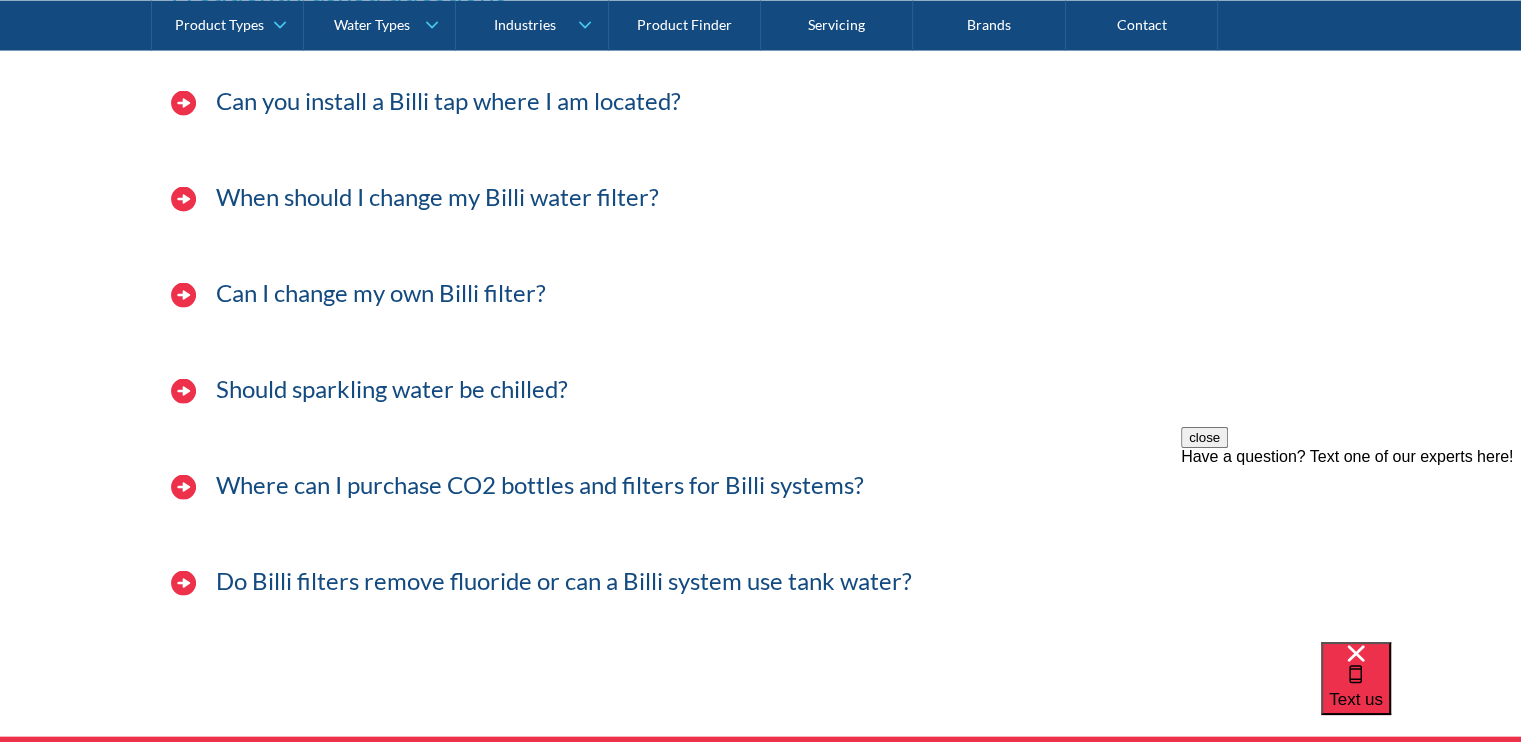 scroll, scrollTop: 4202, scrollLeft: 0, axis: vertical 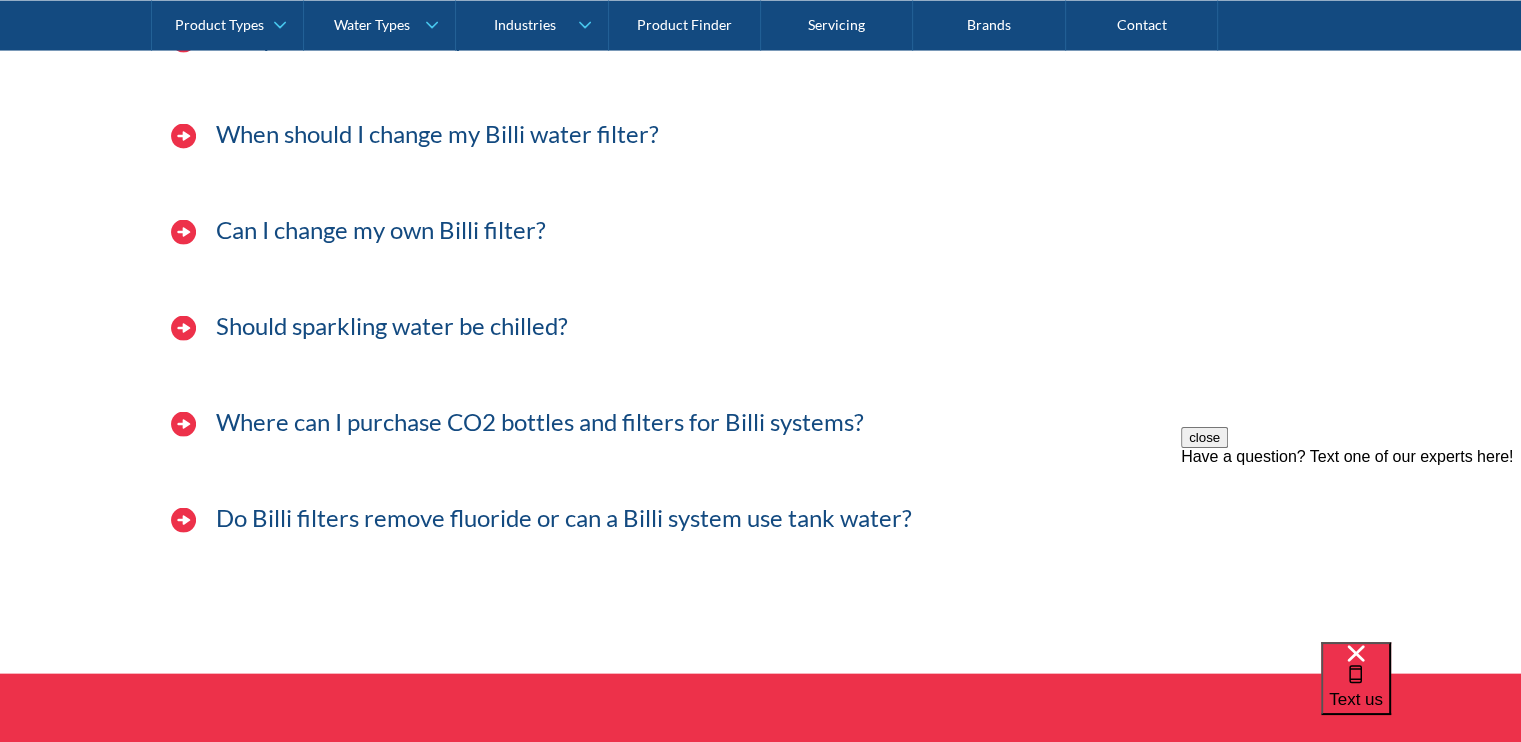 click on "Do Billi filters remove fluoride or can a Billi system use tank water?" at bounding box center [564, 518] 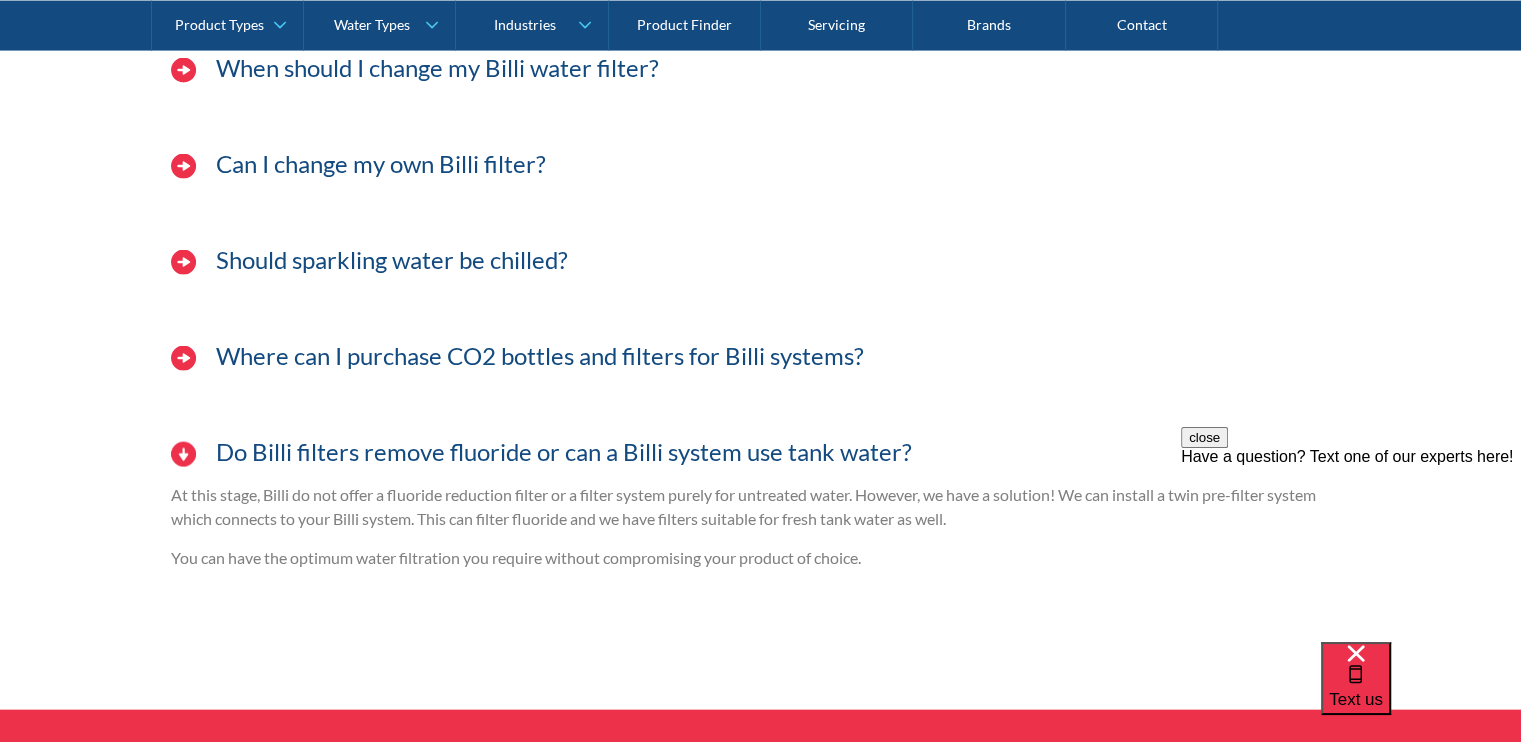scroll, scrollTop: 4284, scrollLeft: 0, axis: vertical 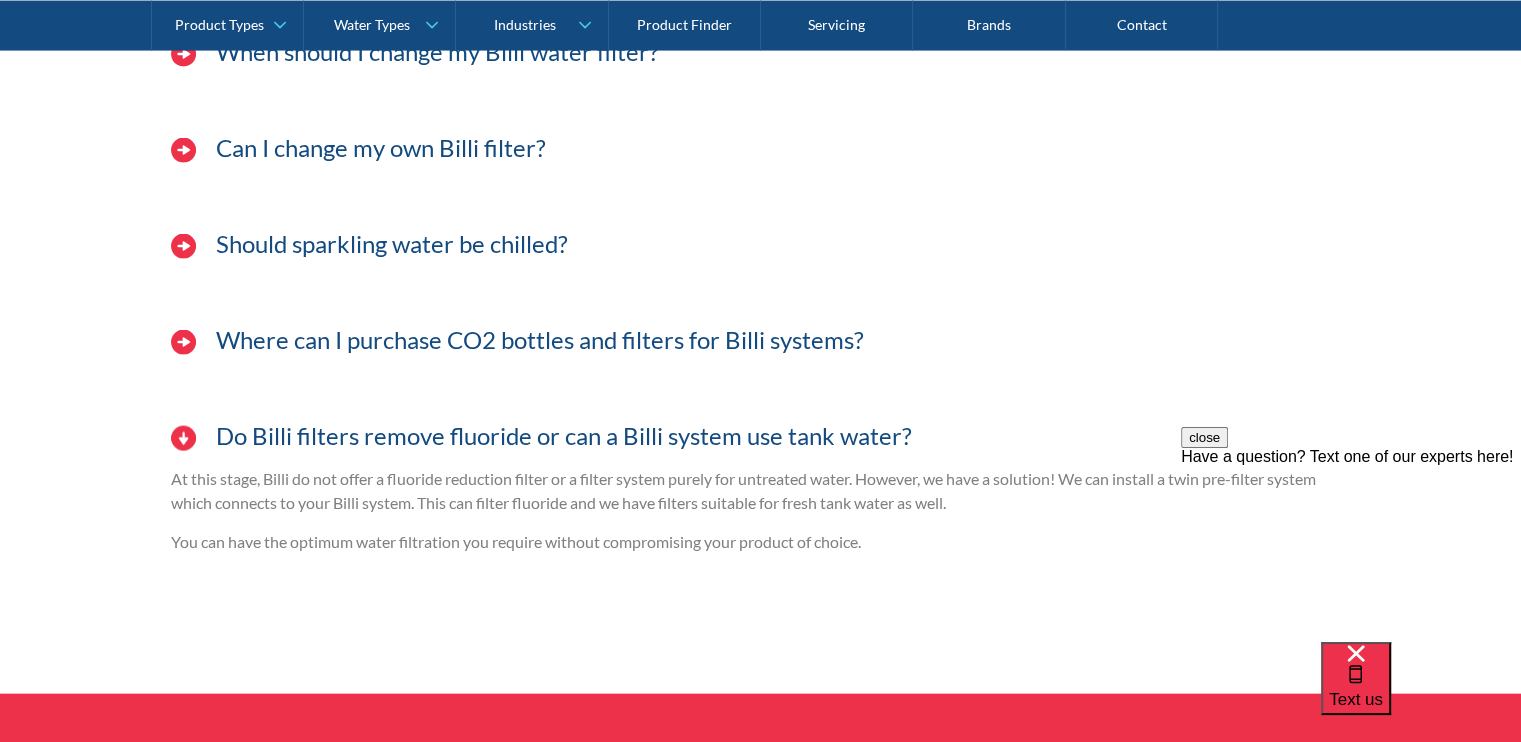 click on "Should sparkling water be chilled?" at bounding box center (392, 244) 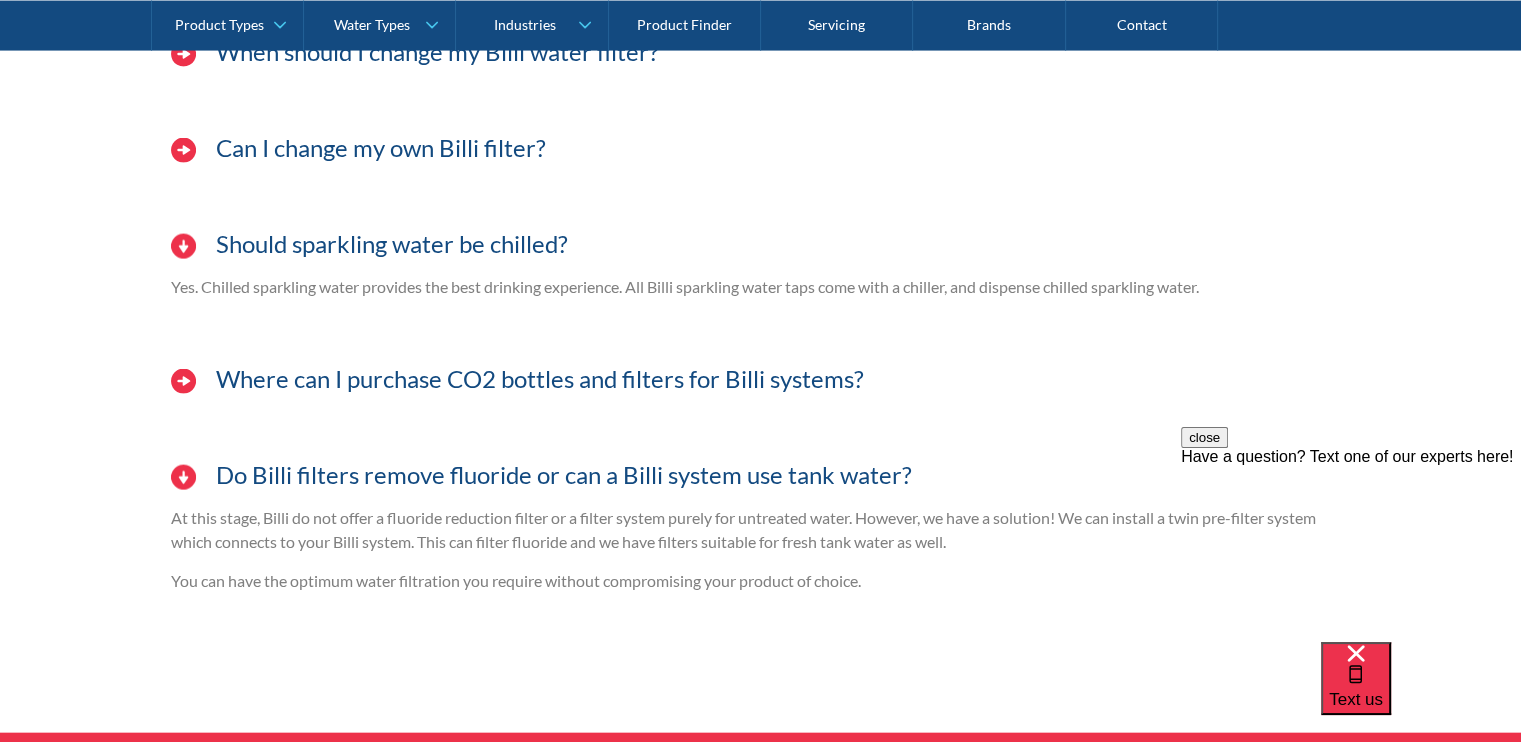 click on "Can I change my own Billi filter?" at bounding box center [381, 148] 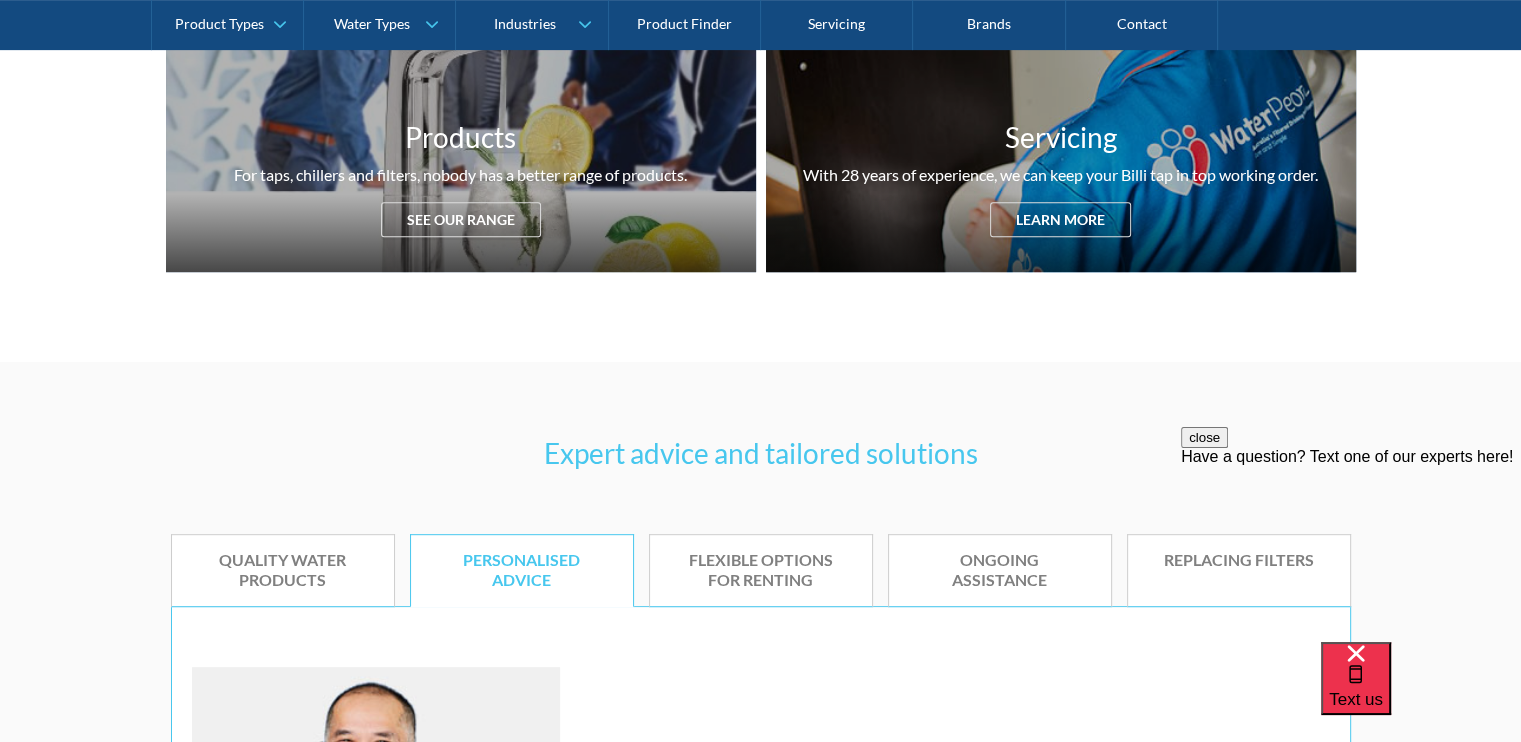 scroll, scrollTop: 850, scrollLeft: 0, axis: vertical 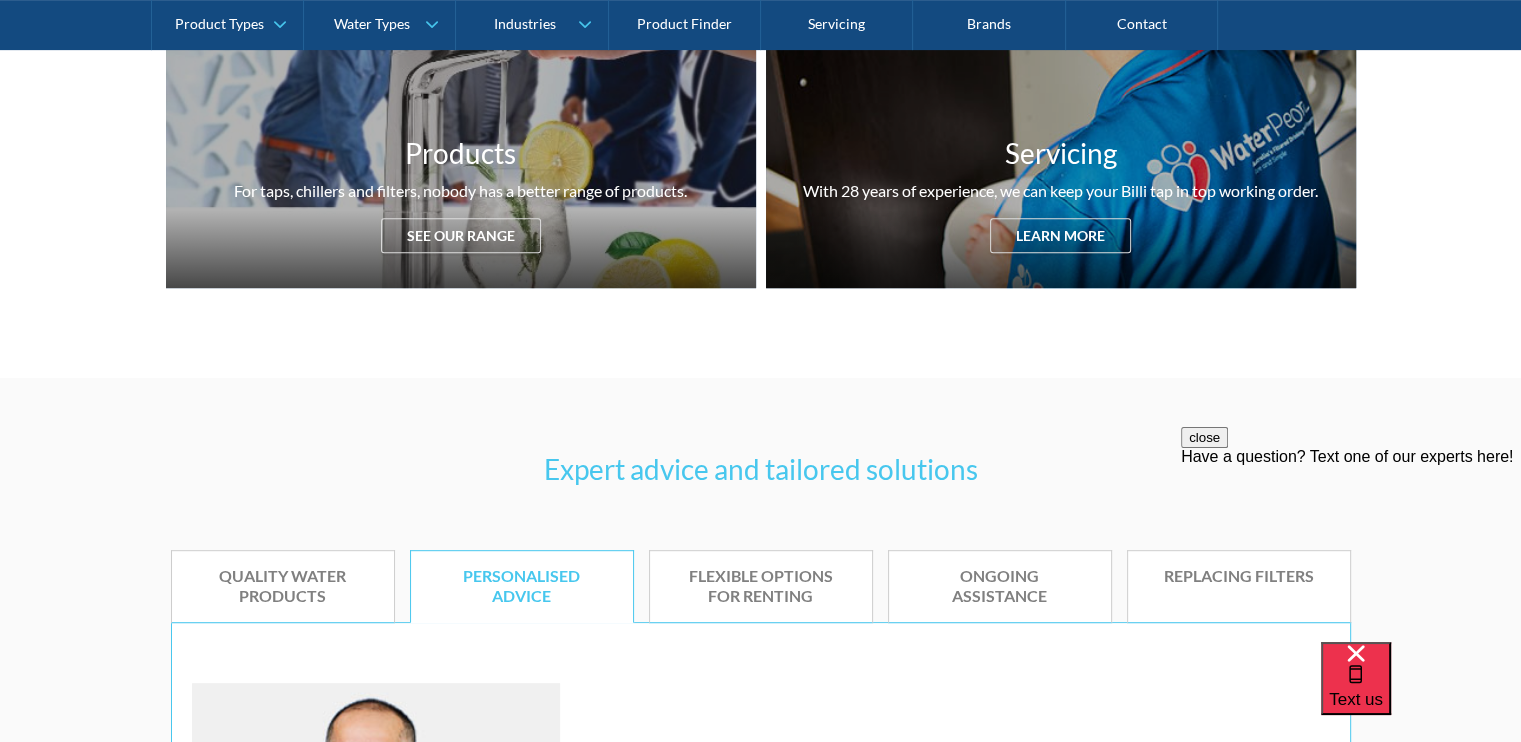 click on "Flexible options for renting" at bounding box center (761, 587) 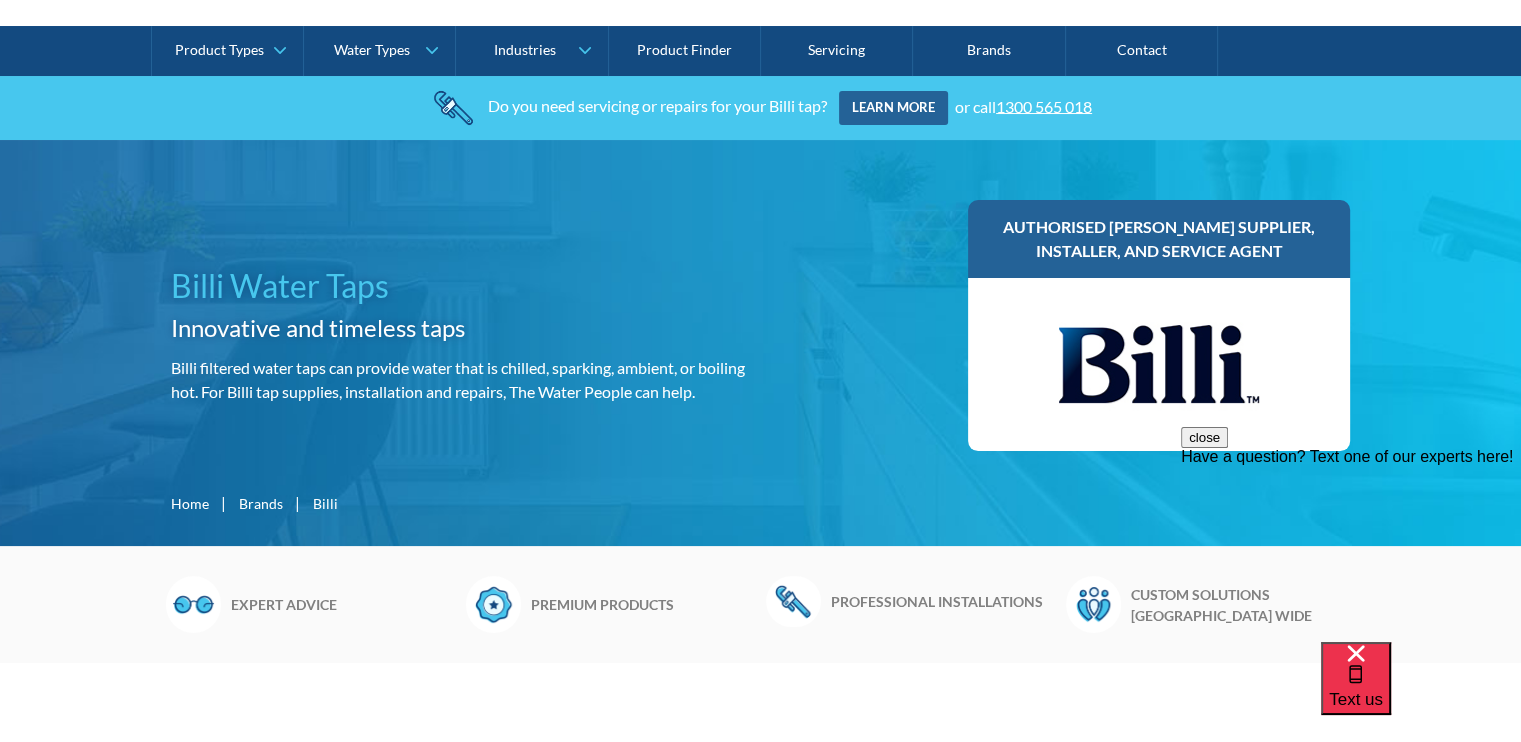 scroll, scrollTop: 0, scrollLeft: 0, axis: both 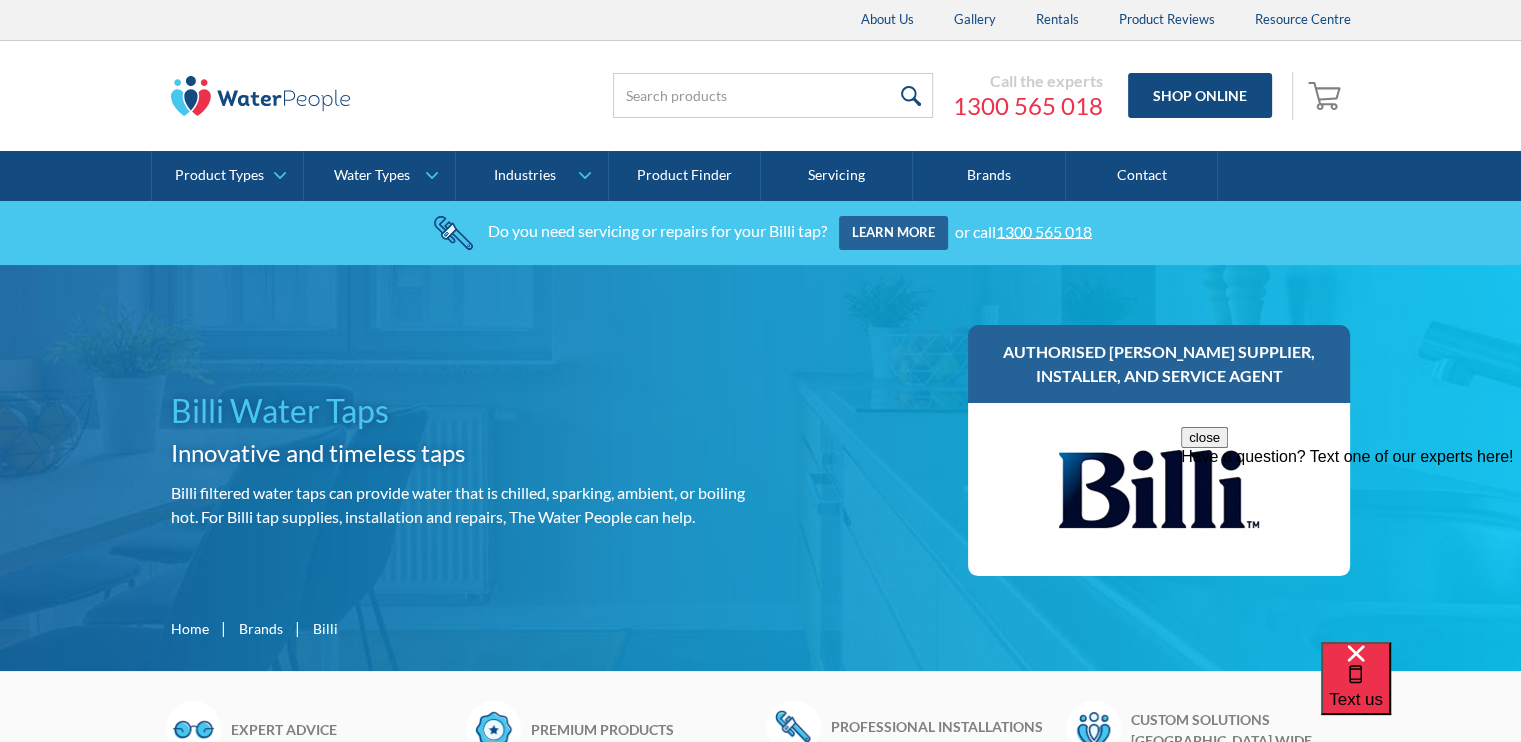 click on "Learn more" at bounding box center [893, 233] 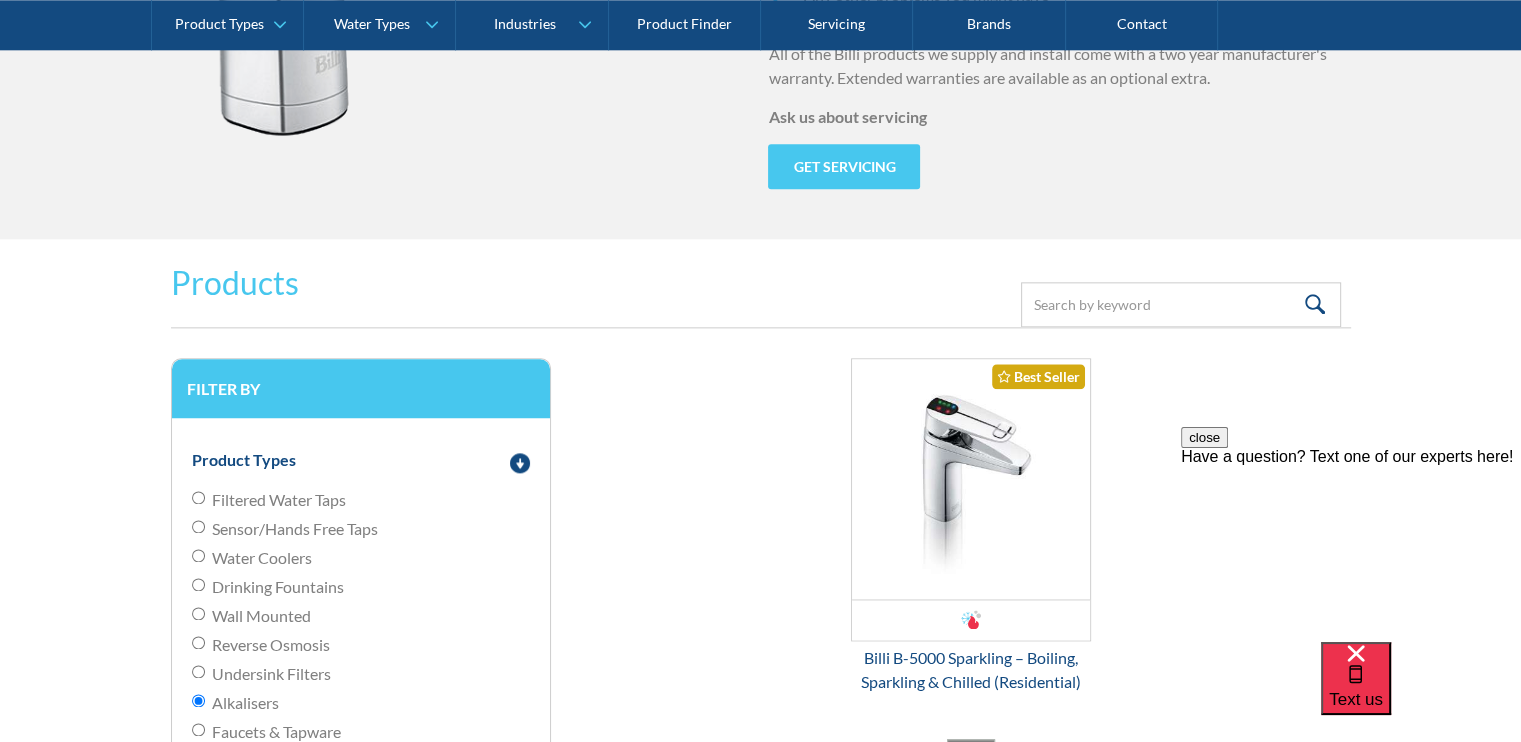 scroll, scrollTop: 0, scrollLeft: 0, axis: both 